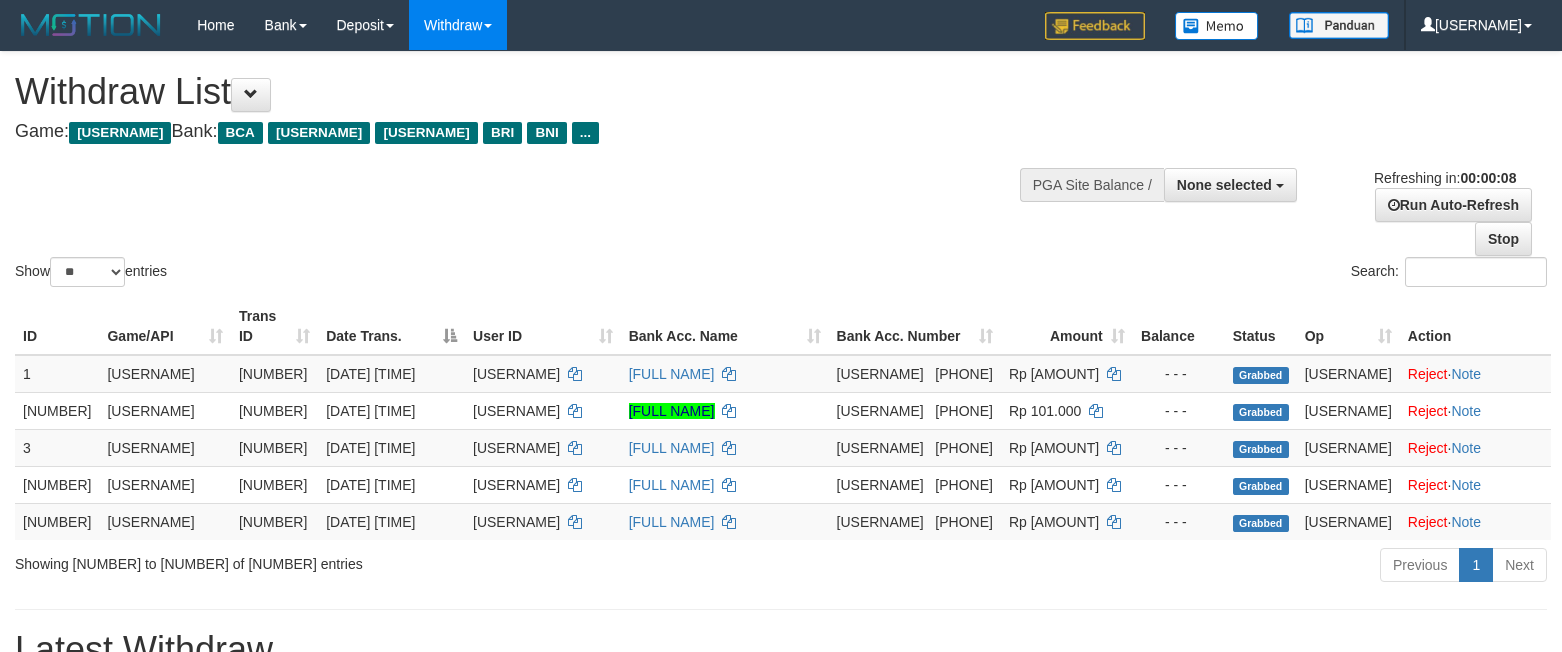 scroll, scrollTop: 0, scrollLeft: 0, axis: both 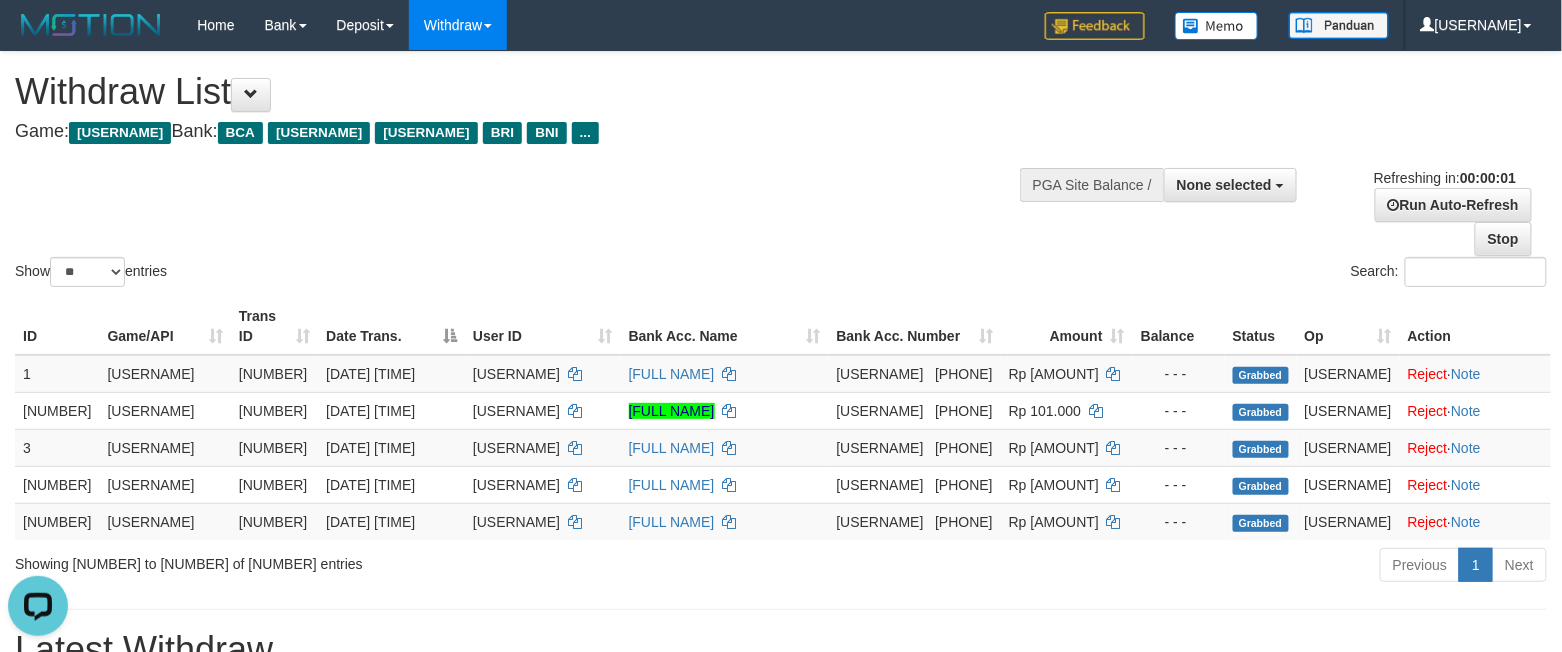 click on "Search:" at bounding box center (1171, 274) 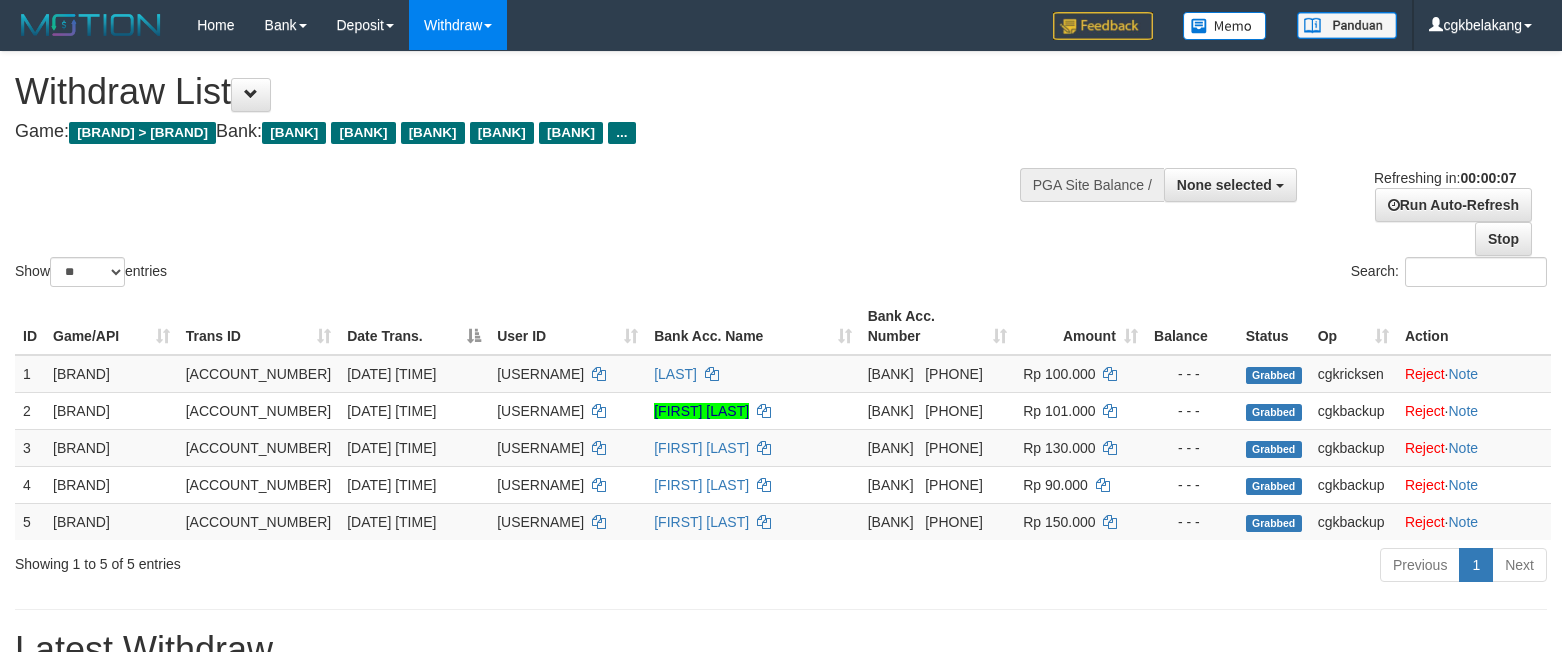 scroll, scrollTop: 0, scrollLeft: 0, axis: both 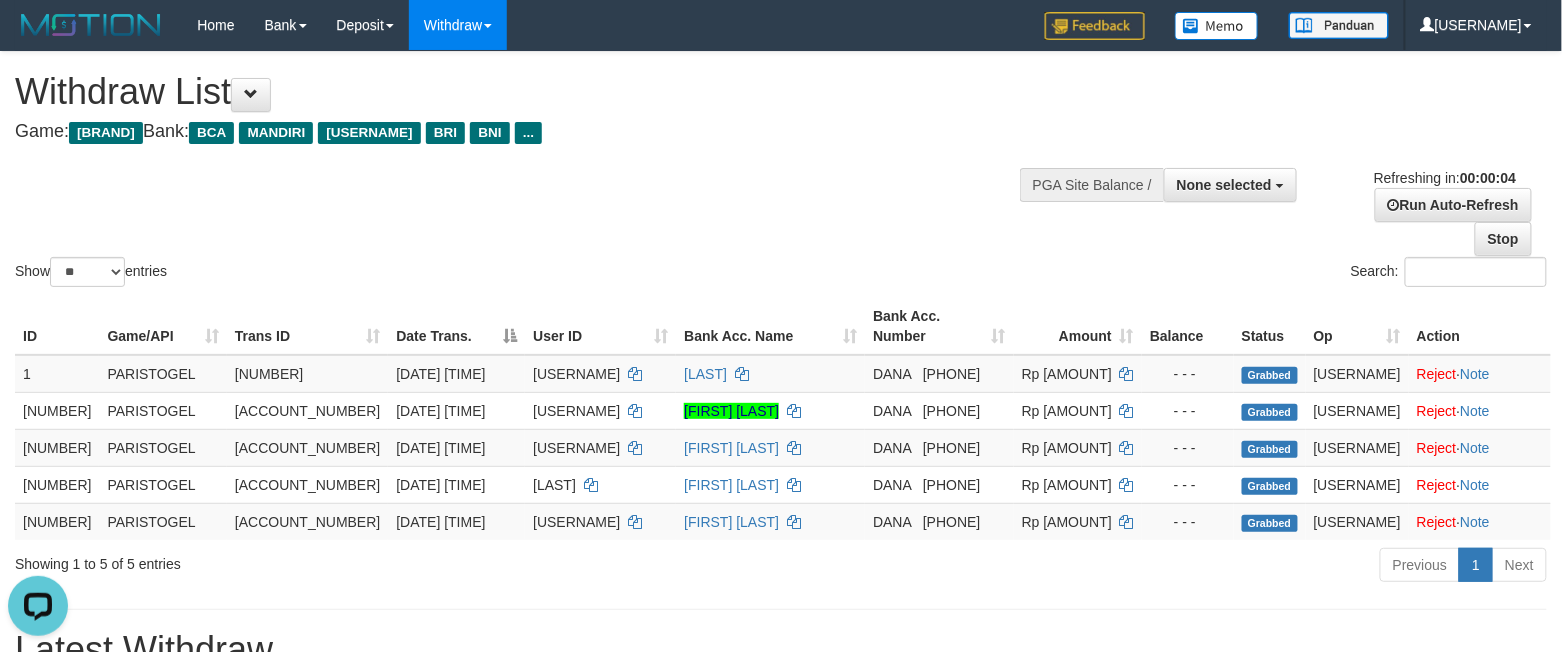 click on "Action" at bounding box center (1480, 326) 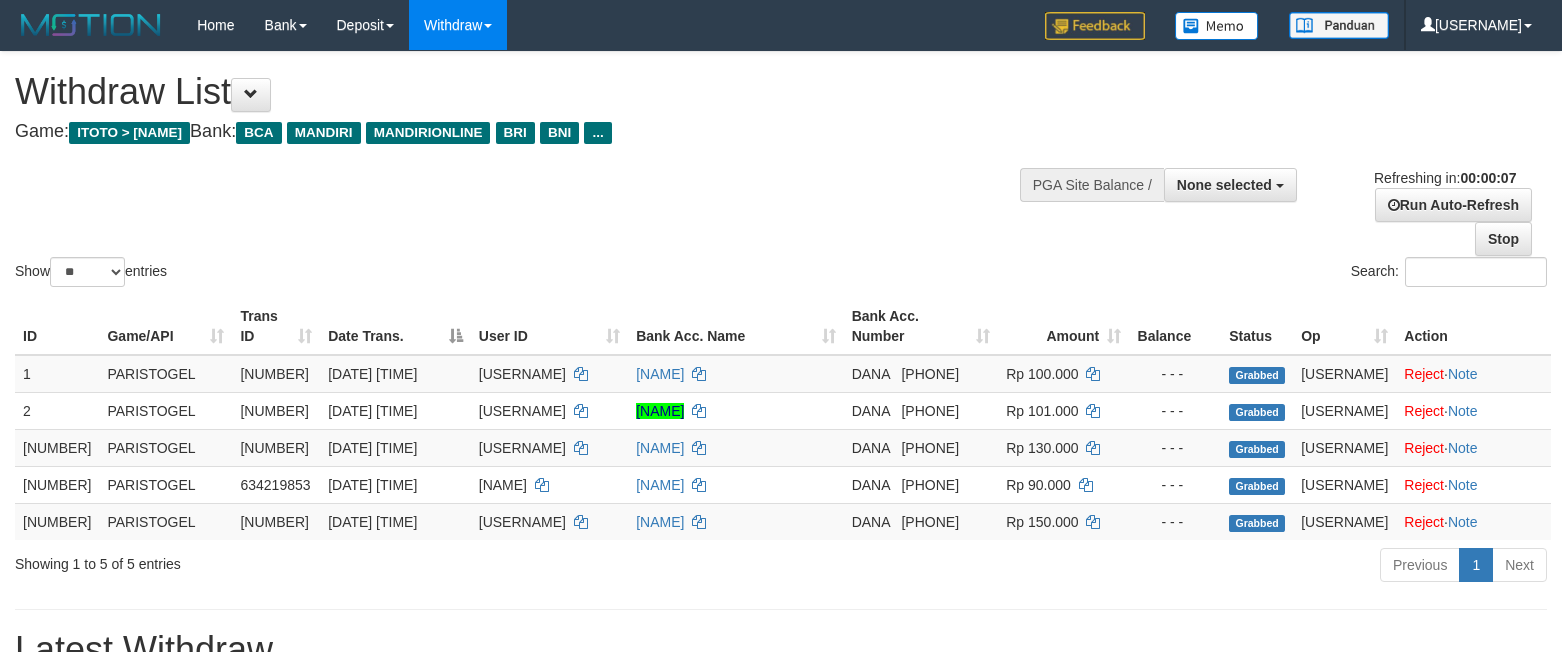 scroll, scrollTop: 0, scrollLeft: 0, axis: both 